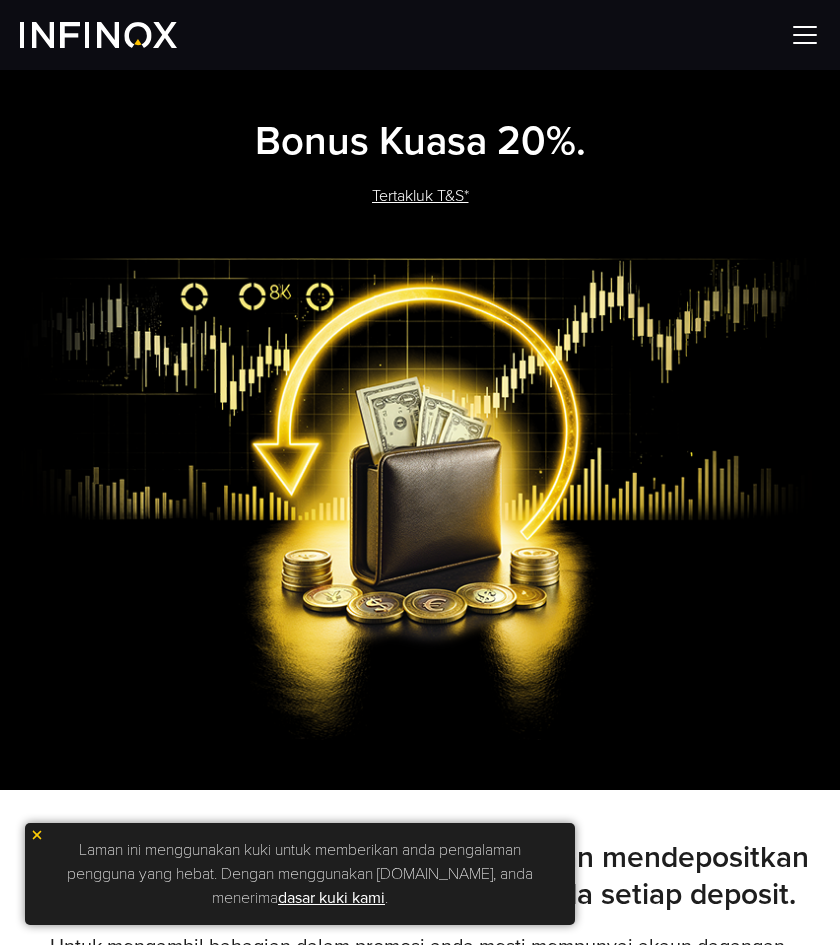 scroll, scrollTop: 700, scrollLeft: 0, axis: vertical 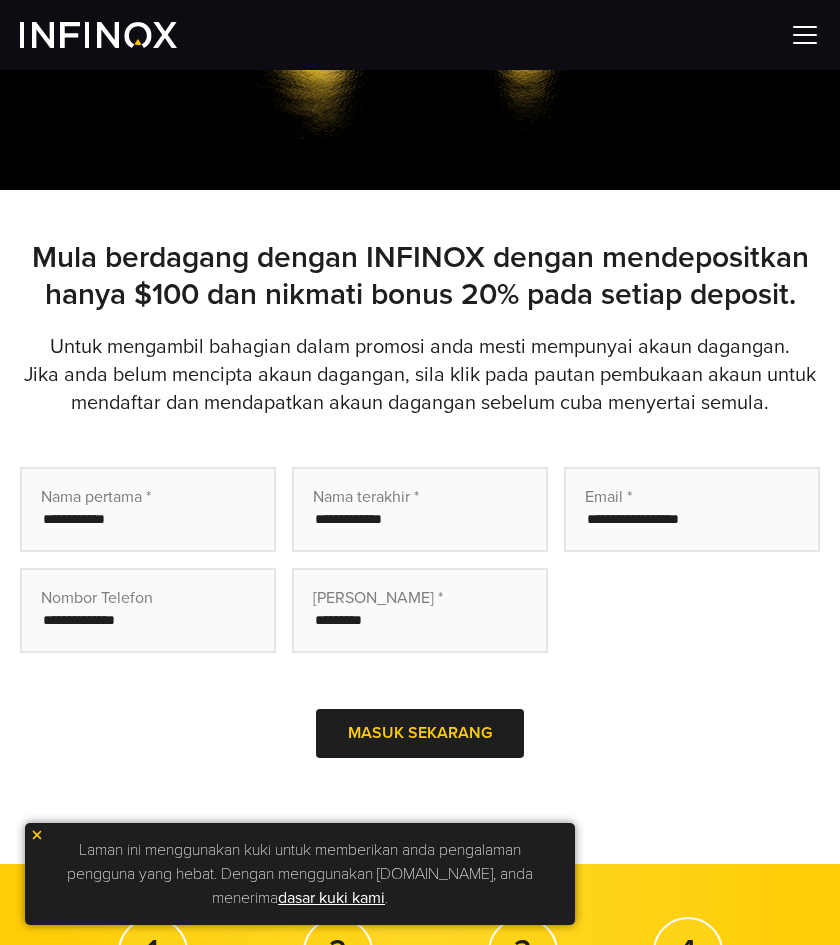 click at bounding box center (692, 509) 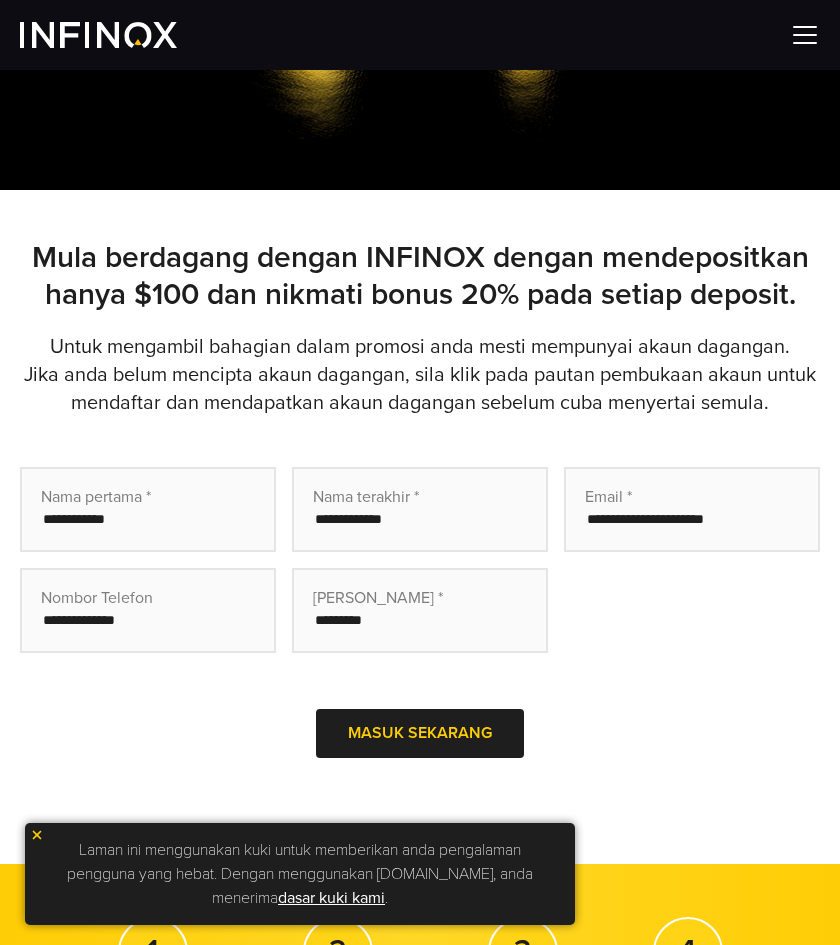 click on "**********" at bounding box center [692, 509] 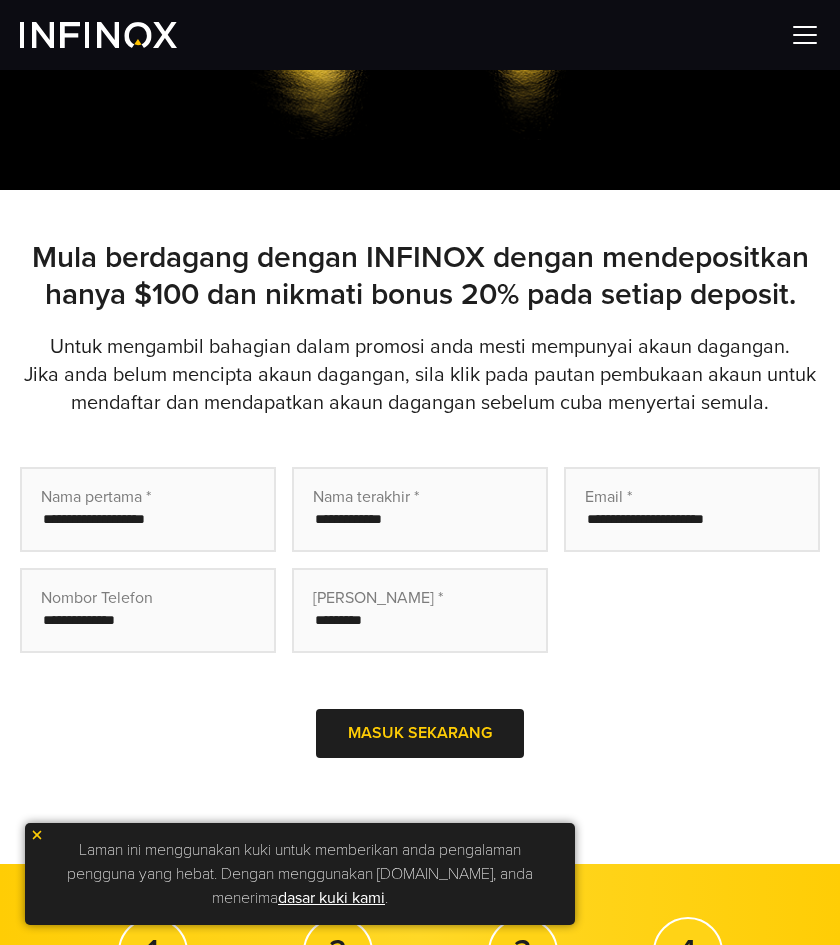 drag, startPoint x: 75, startPoint y: 523, endPoint x: -40, endPoint y: 534, distance: 115.52489 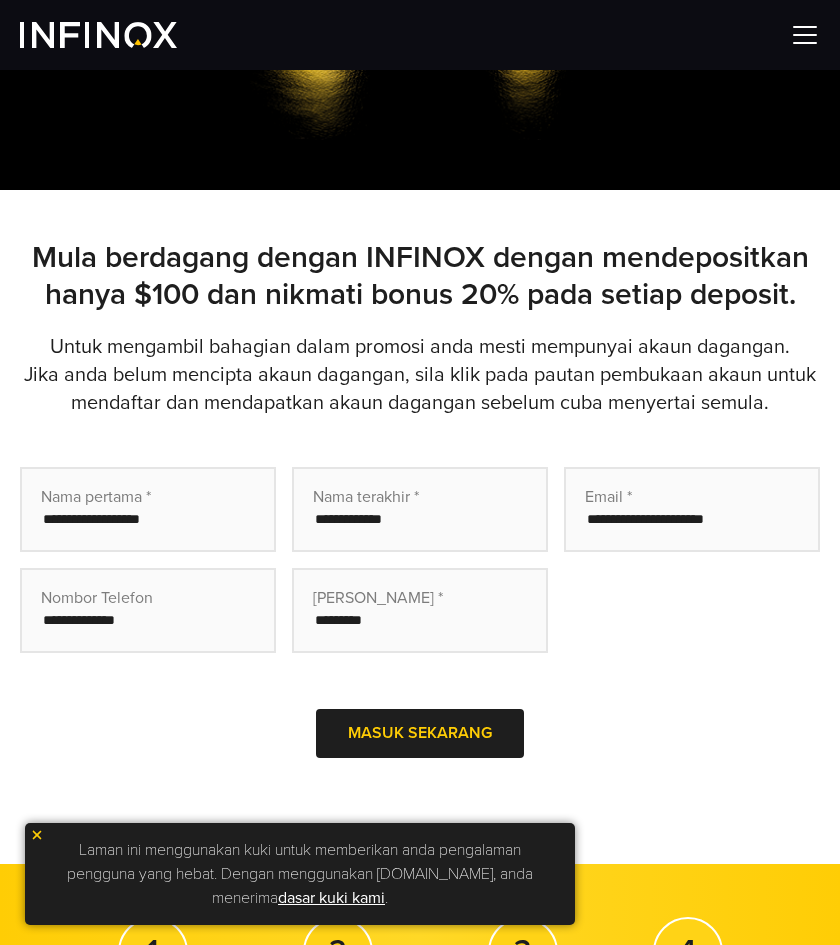 type on "**********" 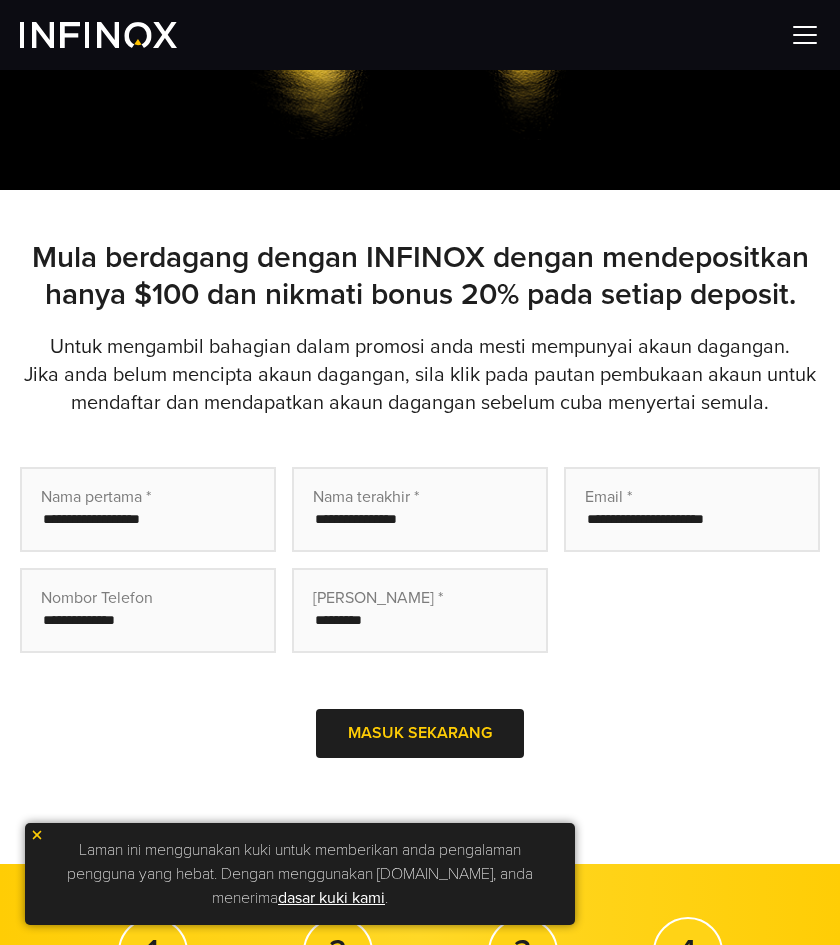 type on "**********" 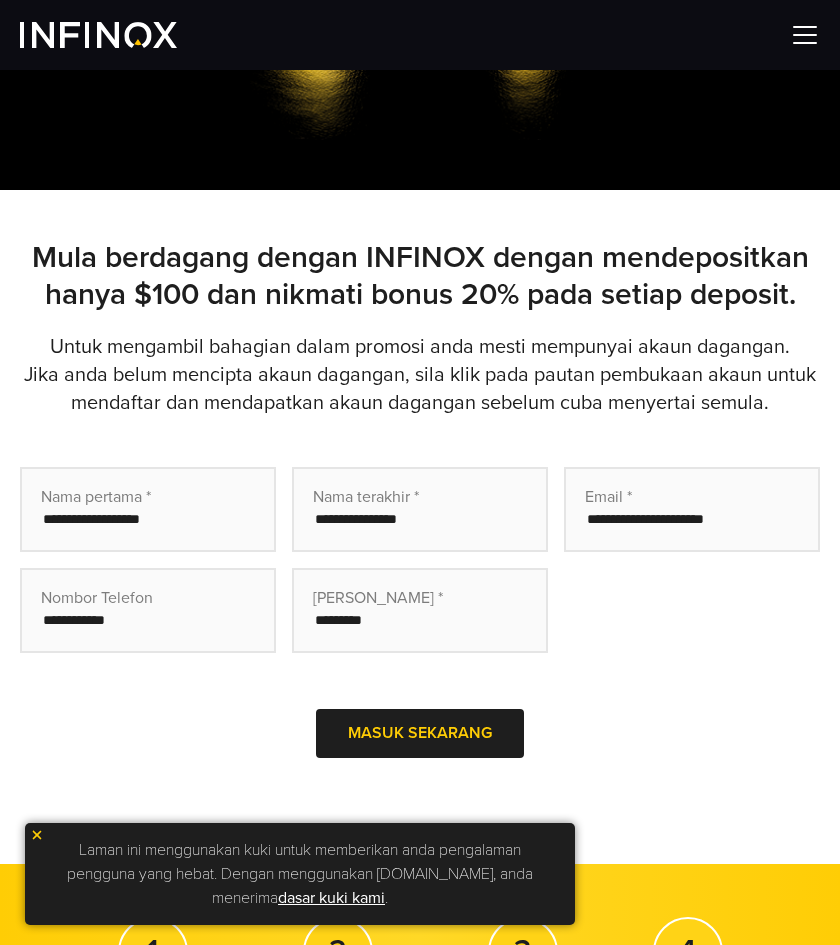 paste on "********" 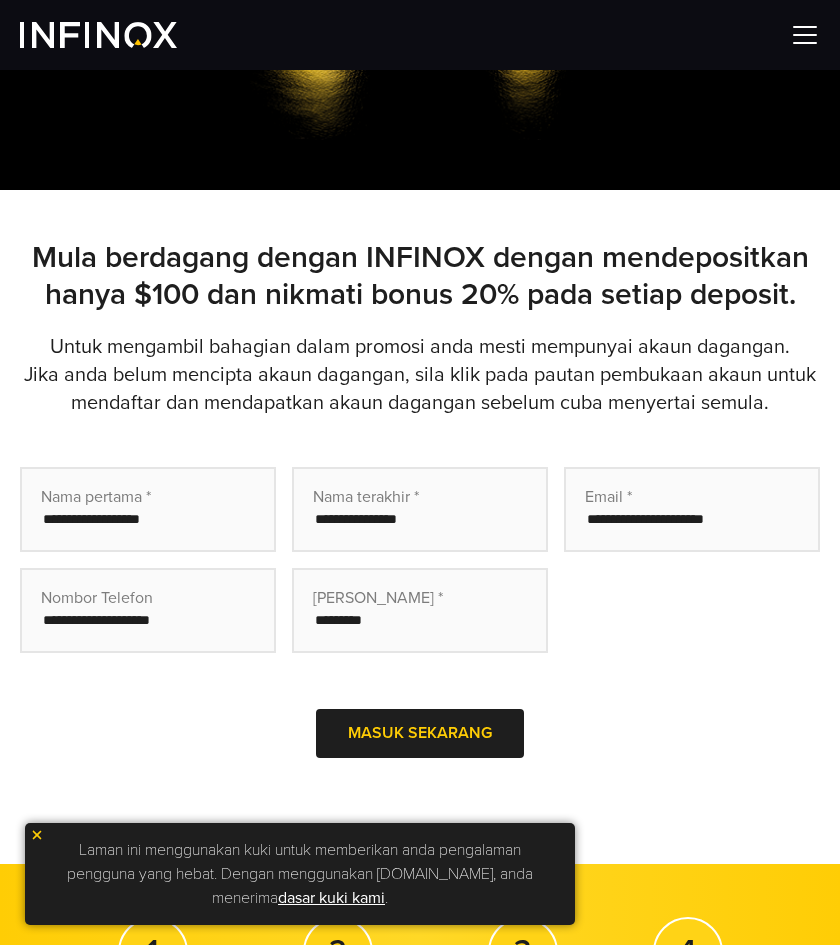 click at bounding box center [420, 610] 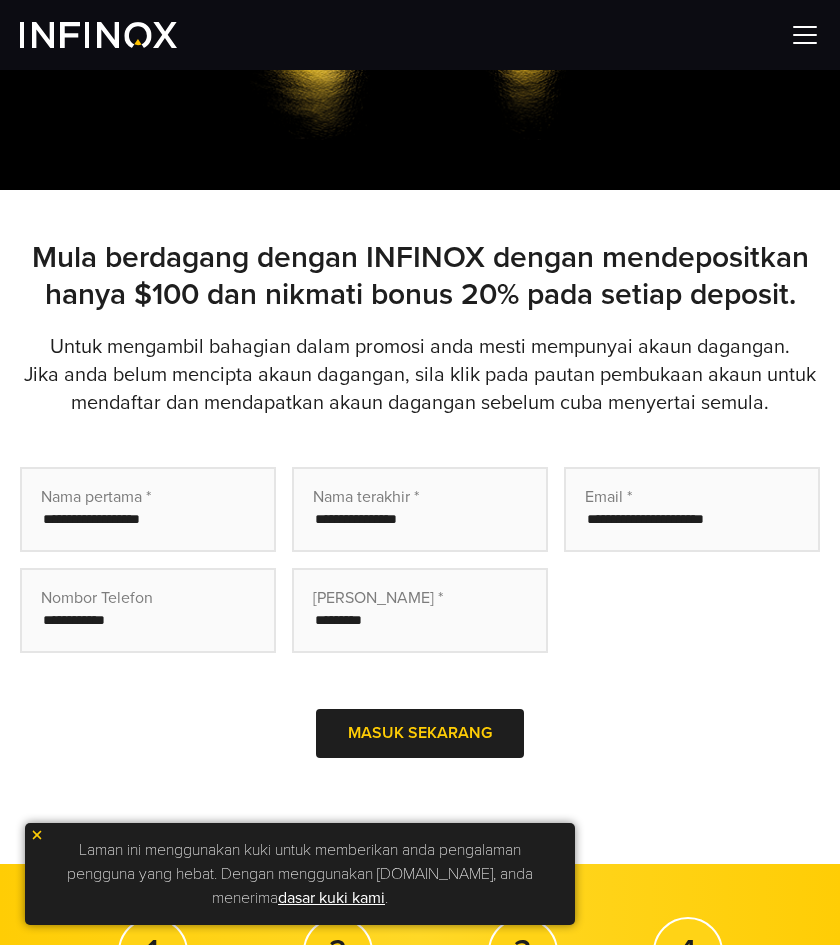 type on "**********" 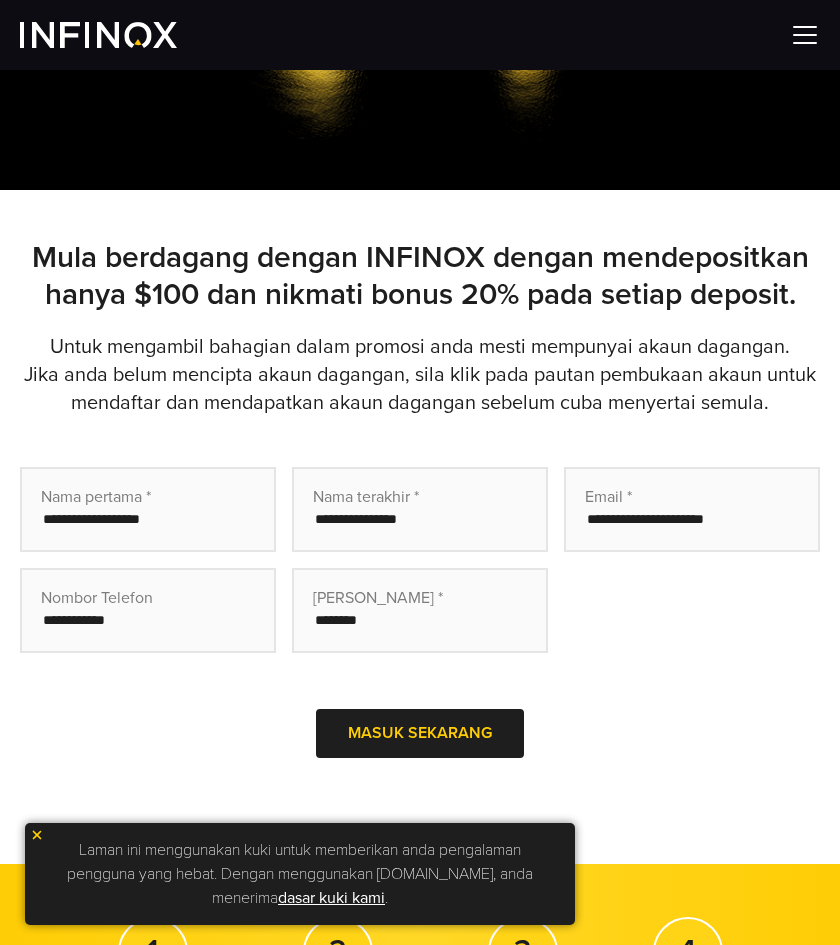 type on "********" 